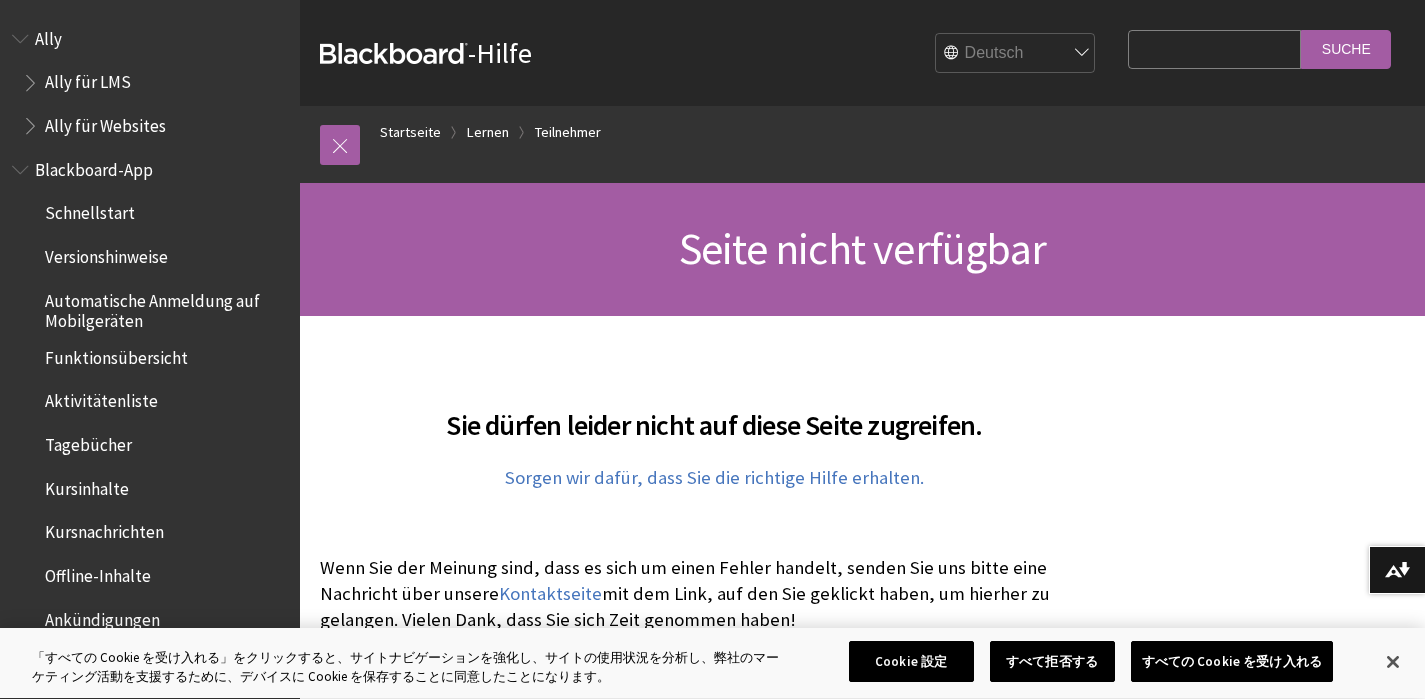 scroll, scrollTop: 0, scrollLeft: 0, axis: both 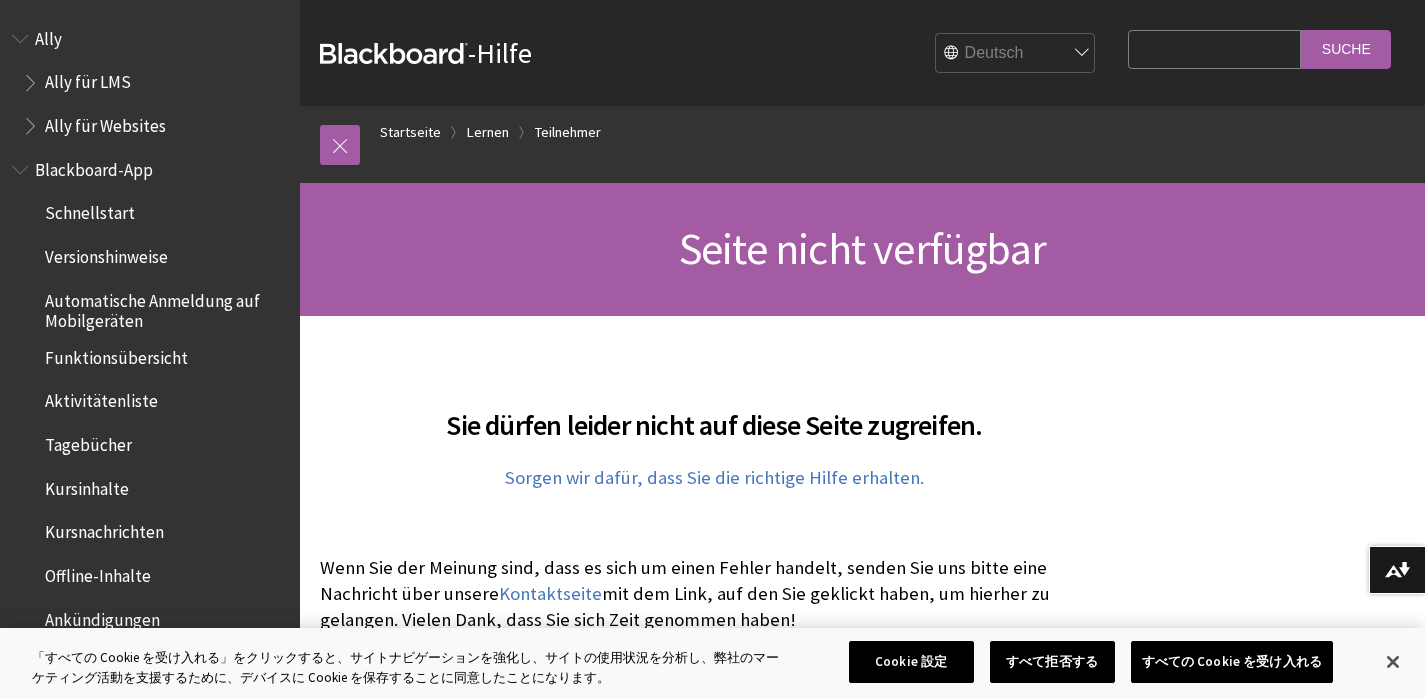 click on "English عربية Català Cymraeg Deutsch Español Suomi Français עברית Italiano 日本語 한국어 Nederlands Norsk (Bokmål) Português, Brasil Русский Svenska Türkçe 简体中文 Français Canadien" at bounding box center [1016, 54] 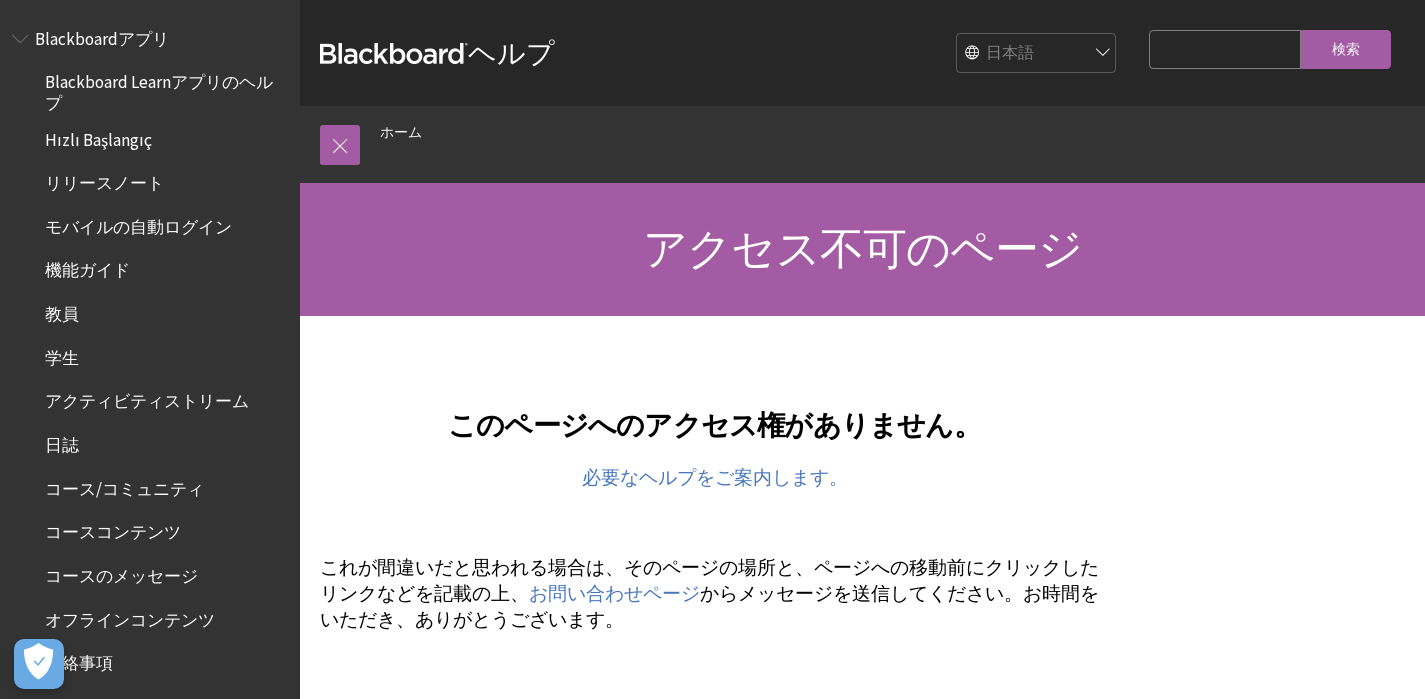 scroll, scrollTop: 0, scrollLeft: 0, axis: both 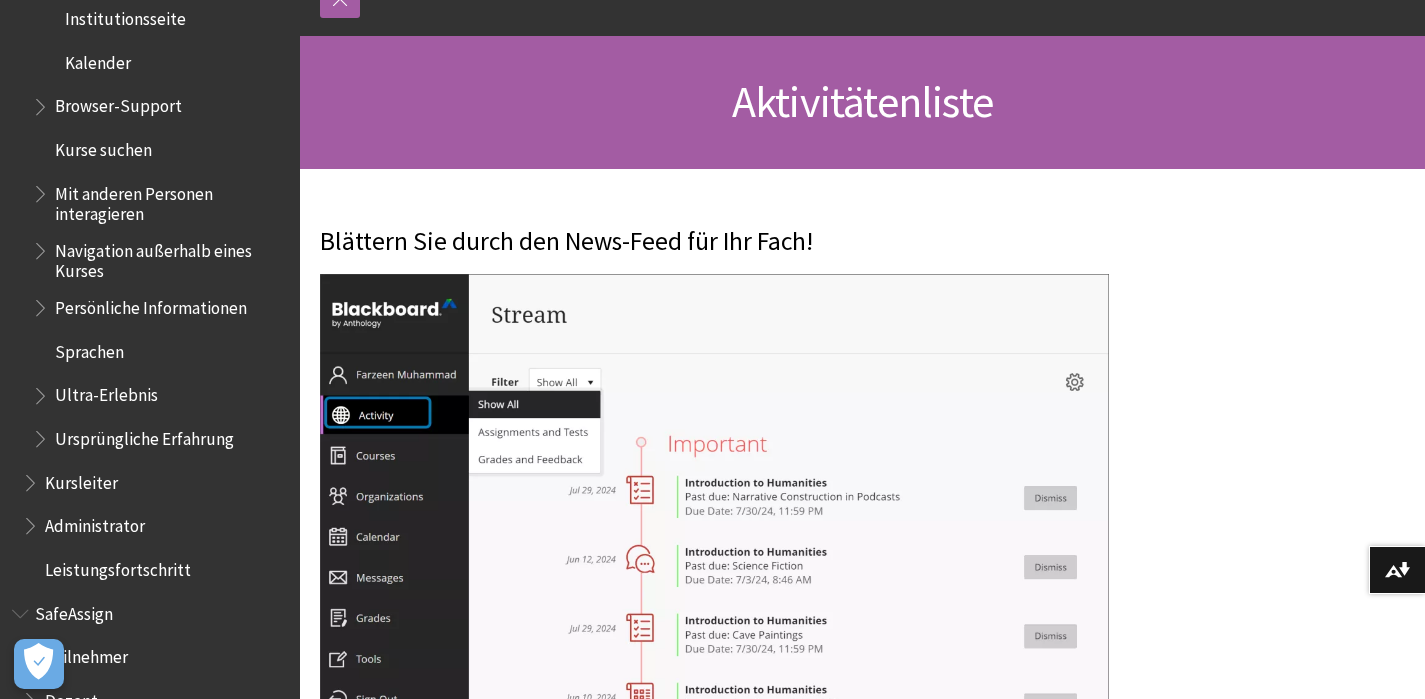 click on "Leistungsfortschritt" at bounding box center [118, 566] 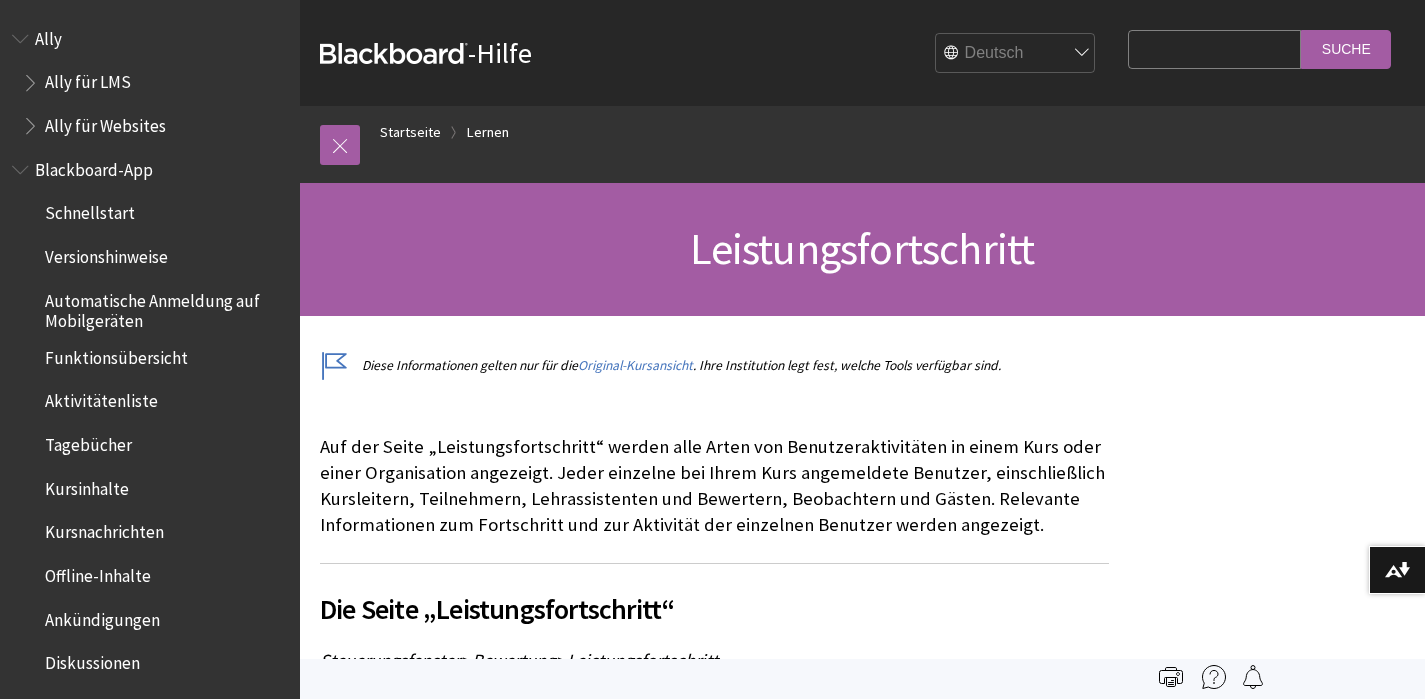 scroll, scrollTop: 0, scrollLeft: 0, axis: both 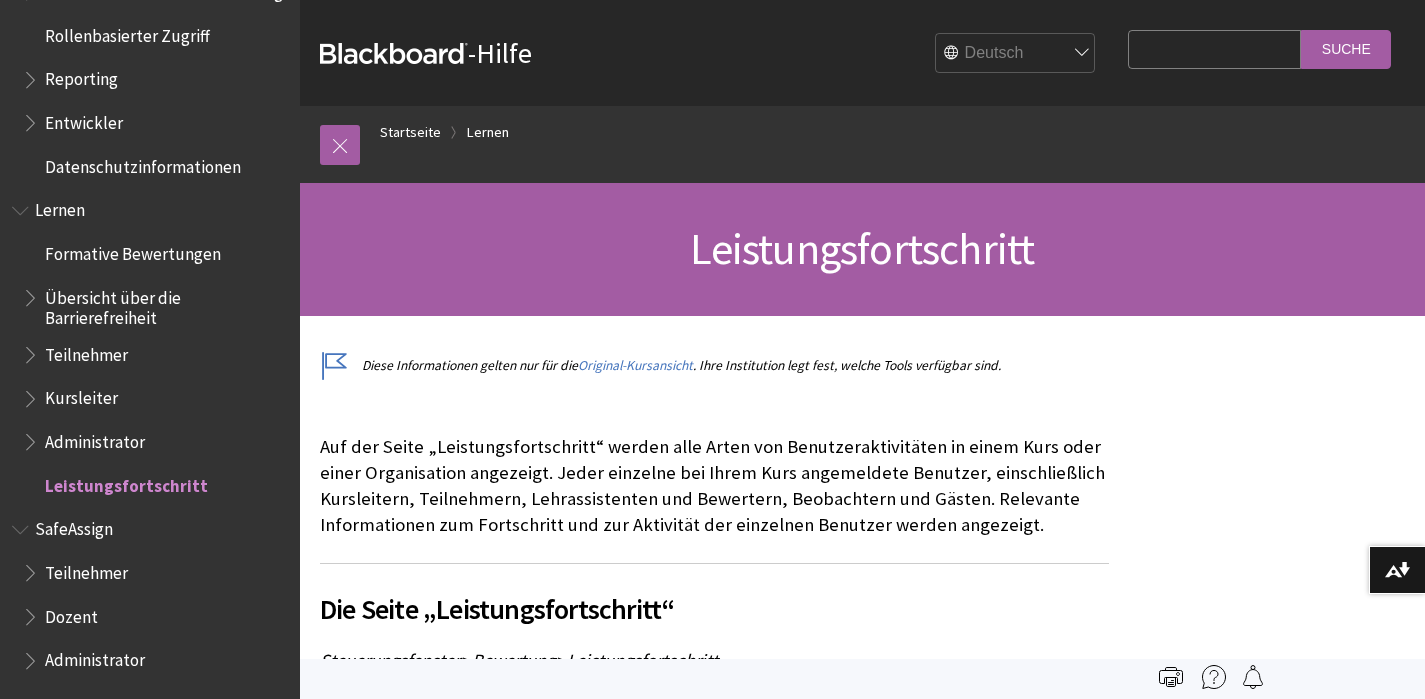 click on "English عربية Català Cymraeg Deutsch Español Suomi Français עברית Italiano 日本語 한국어 Nederlands Norsk (Bokmål) Português, Brasil Русский Svenska Türkçe 简体中文 Français Canadien" at bounding box center [1016, 54] 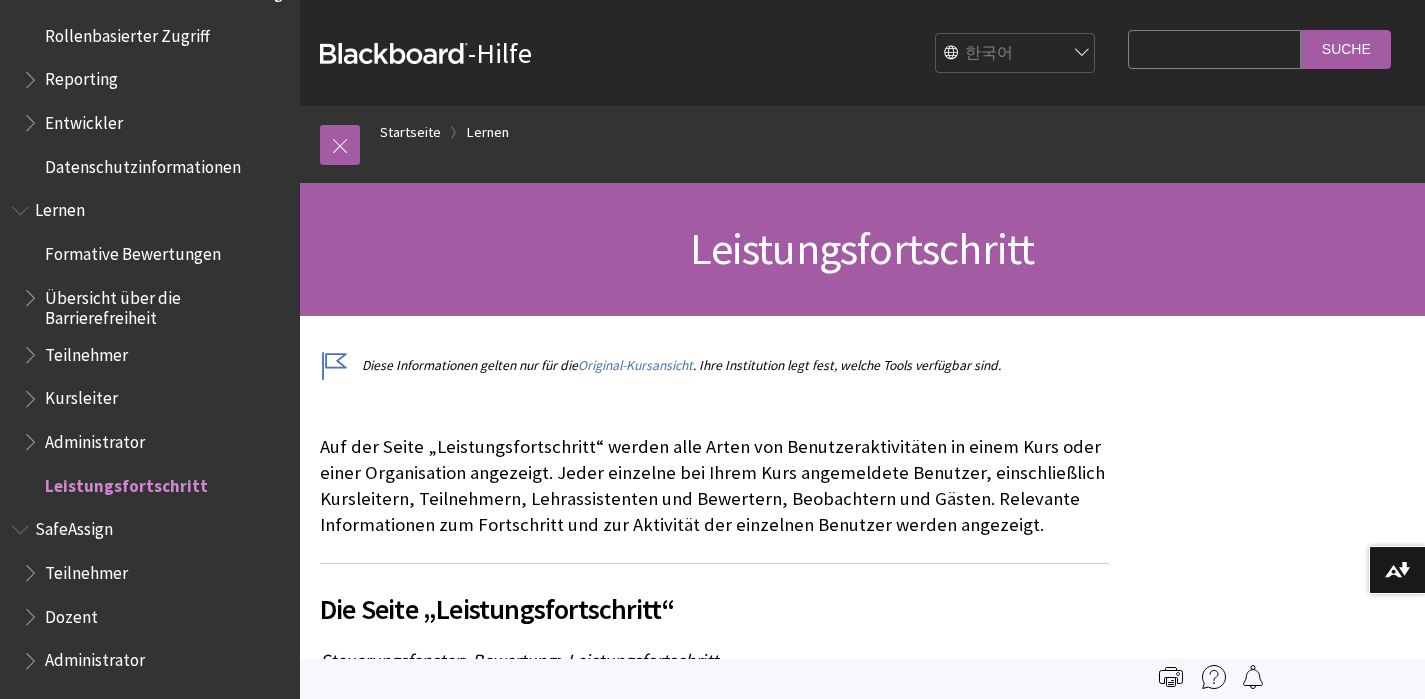 click on "English عربية Català Cymraeg Deutsch Español Suomi Français עברית Italiano 日本語 한국어 Nederlands Norsk (Bokmål) Português, Brasil Русский Svenska Türkçe 简体中文 Français Canadien" at bounding box center (1016, 54) 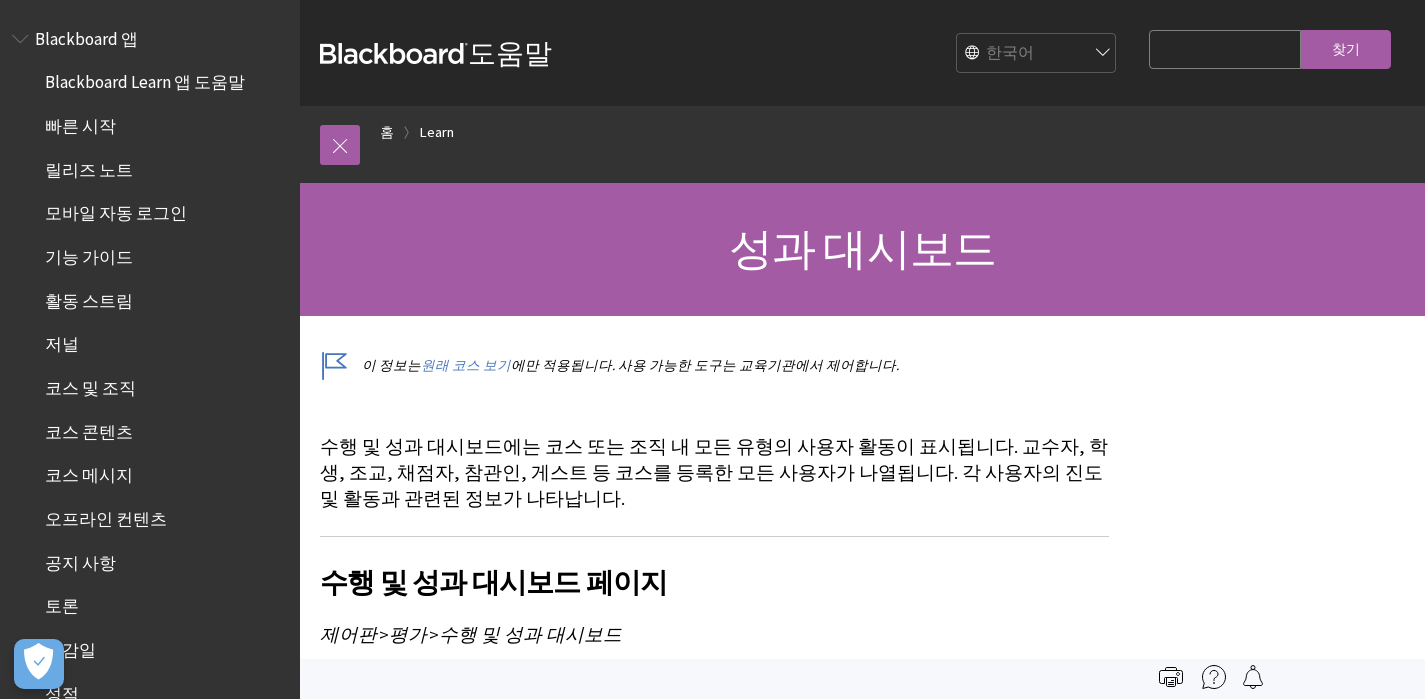 scroll, scrollTop: 0, scrollLeft: 0, axis: both 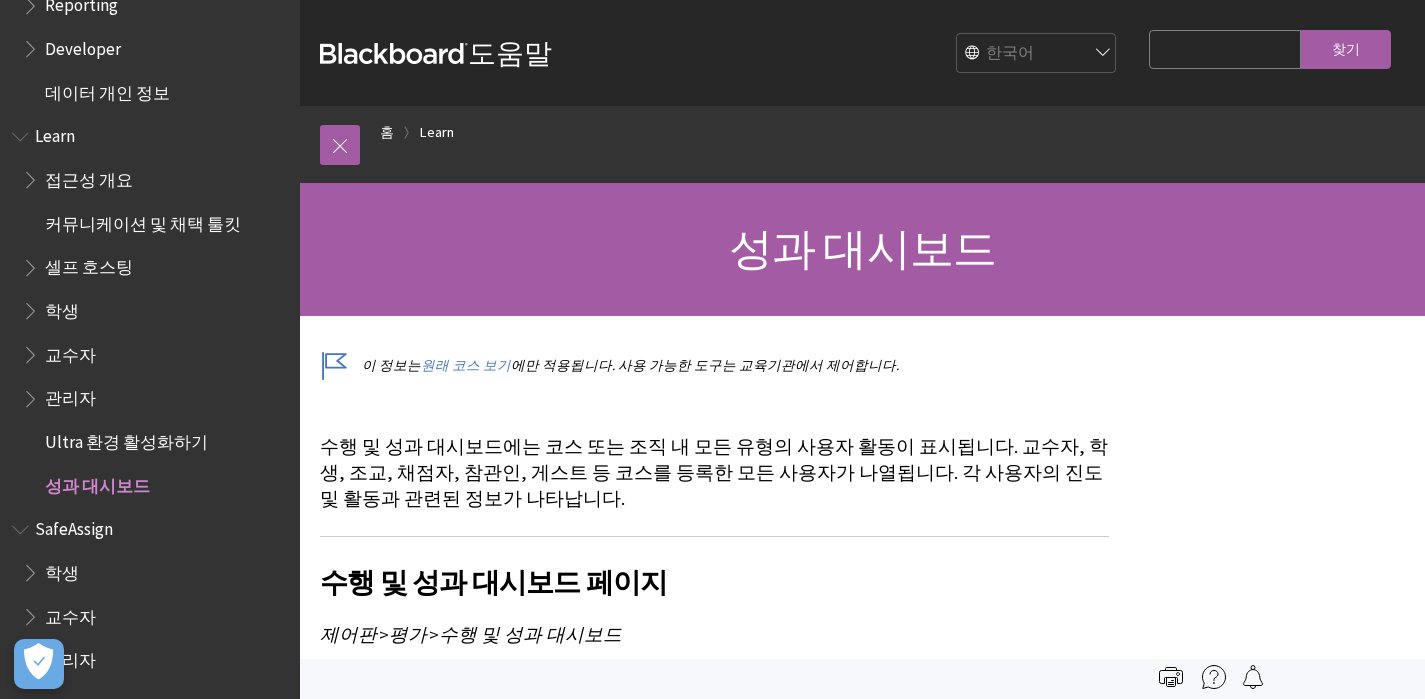 click on "English عربية Català Cymraeg Deutsch Español Suomi Français עברית Italiano 日本語 한국어 Nederlands Norsk (Bokmål) Português, Brasil Русский Svenska Türkçe 简体中文 Français Canadien" at bounding box center (1037, 54) 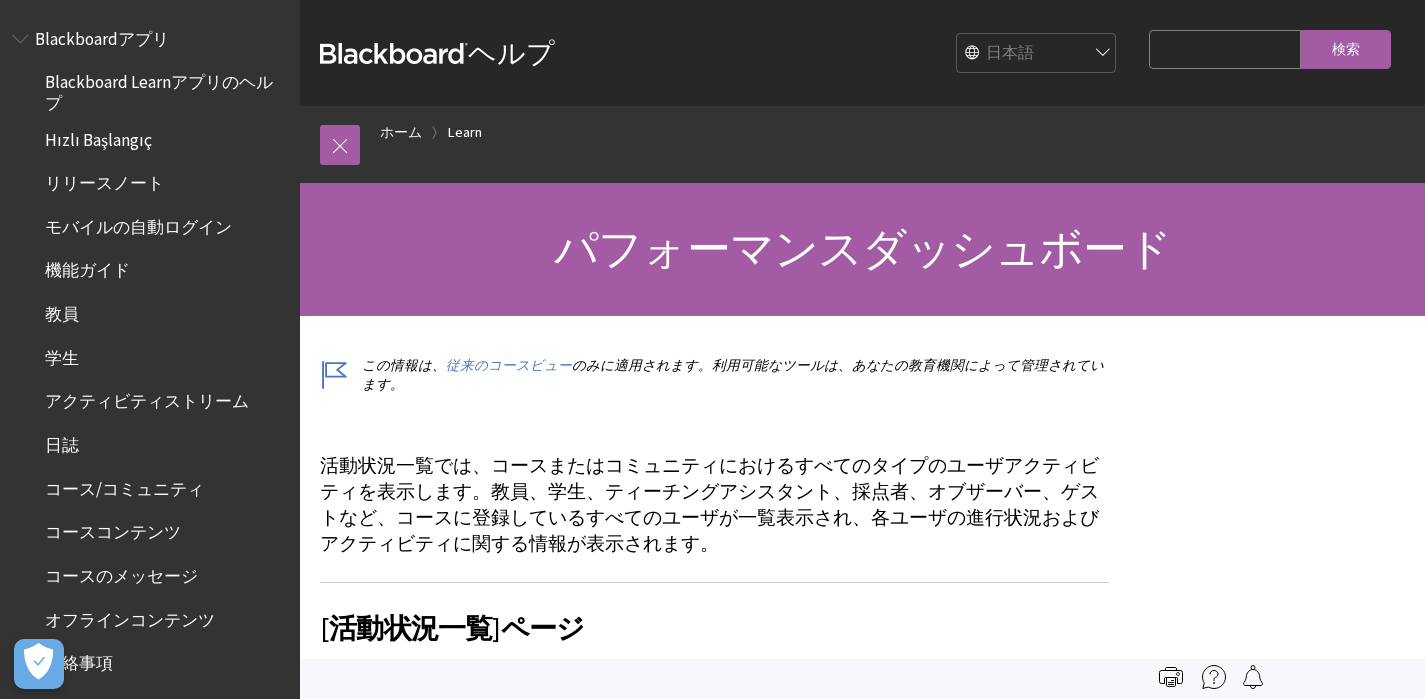 scroll, scrollTop: 0, scrollLeft: 0, axis: both 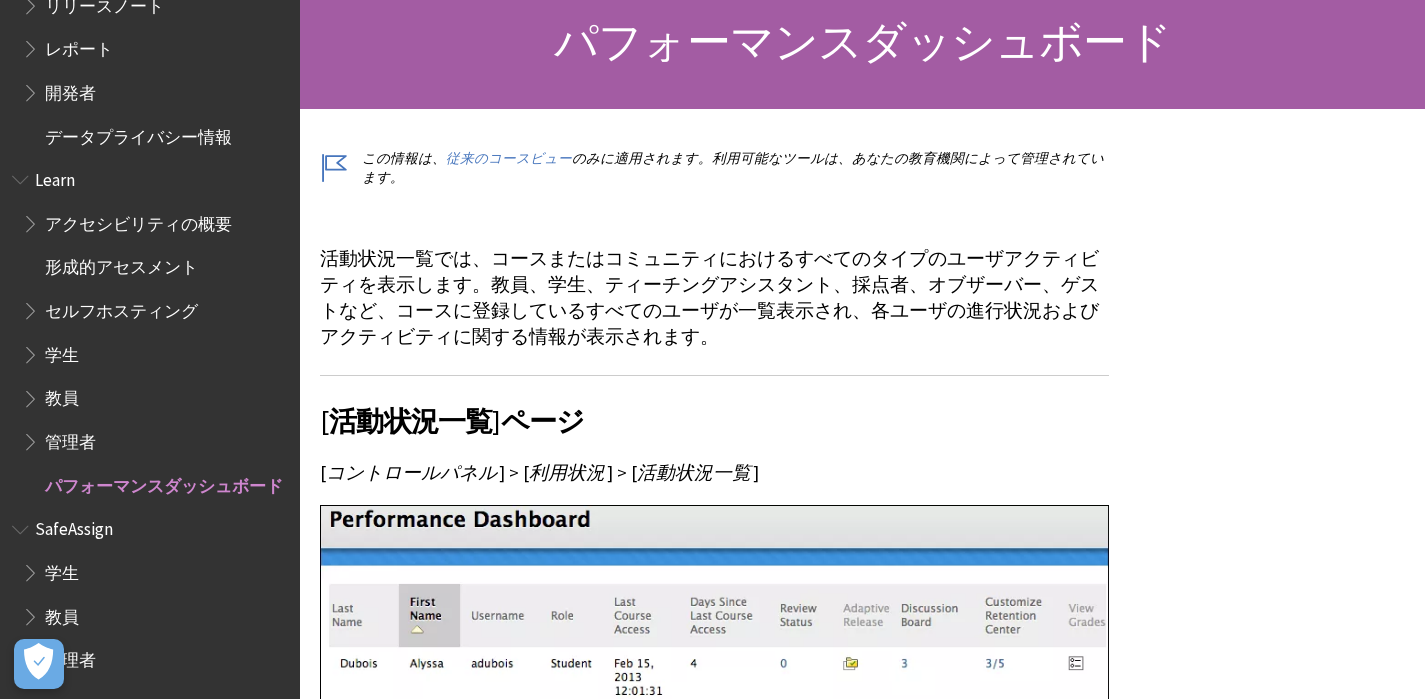 click on "学生" at bounding box center (62, 351) 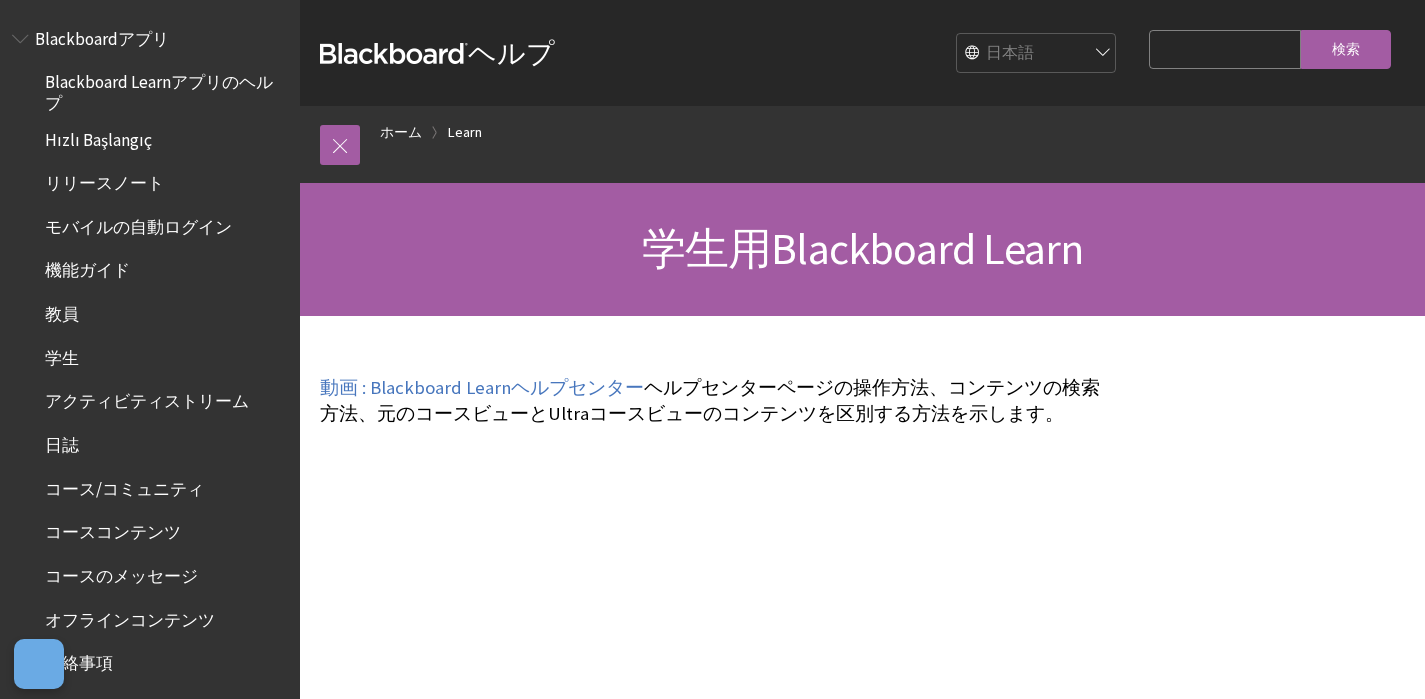 scroll, scrollTop: 0, scrollLeft: 0, axis: both 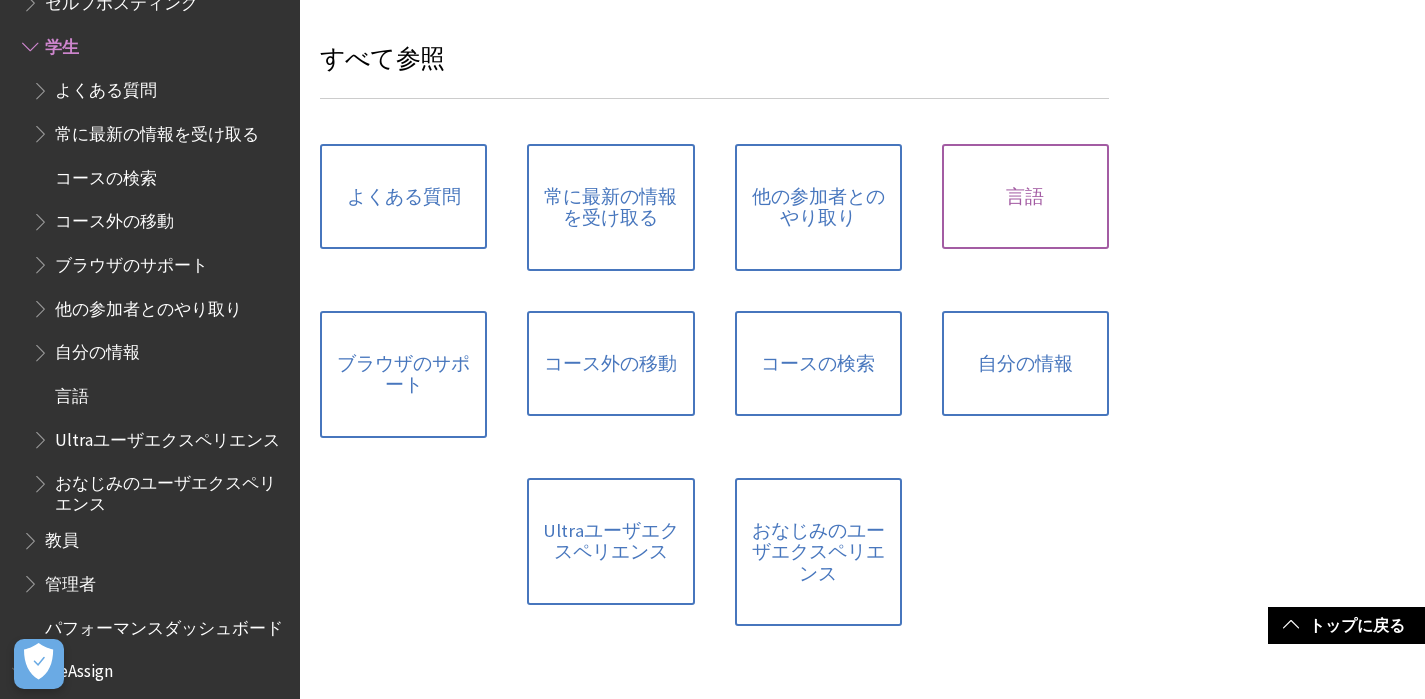 click on "言語" at bounding box center (1025, 197) 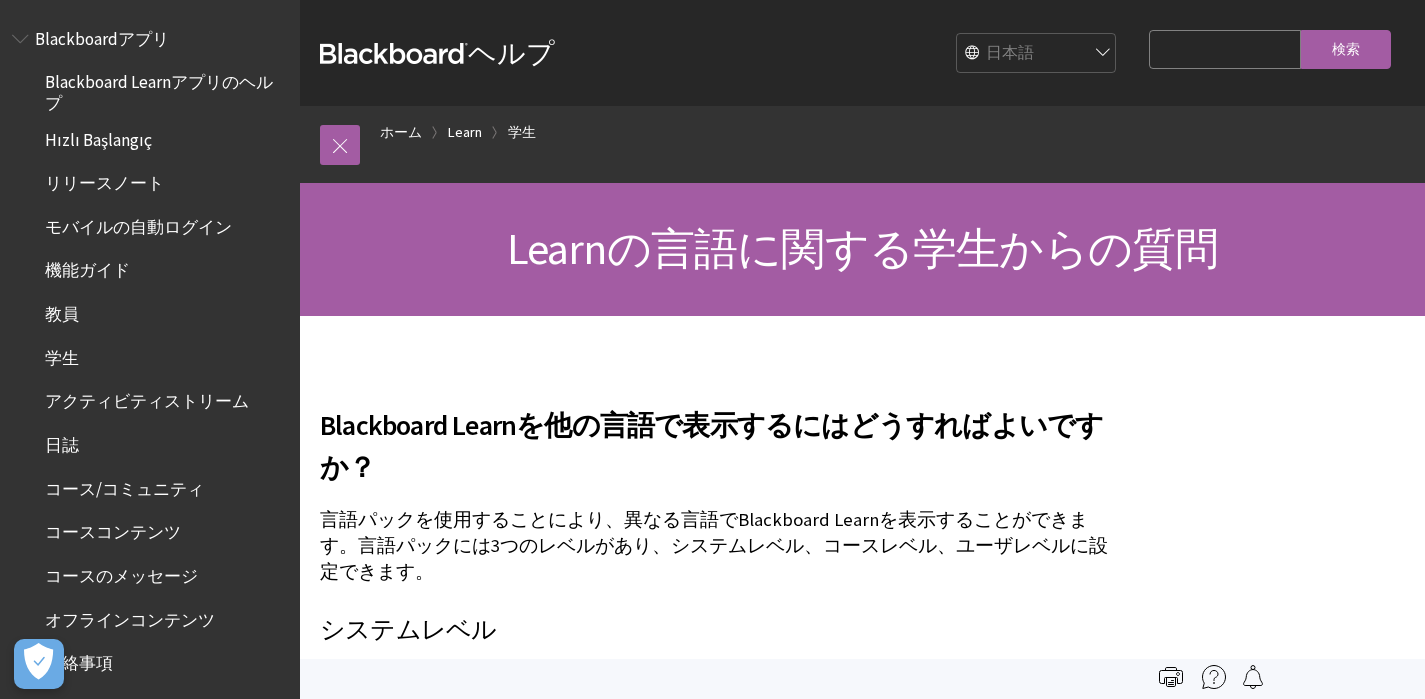 scroll, scrollTop: 0, scrollLeft: 0, axis: both 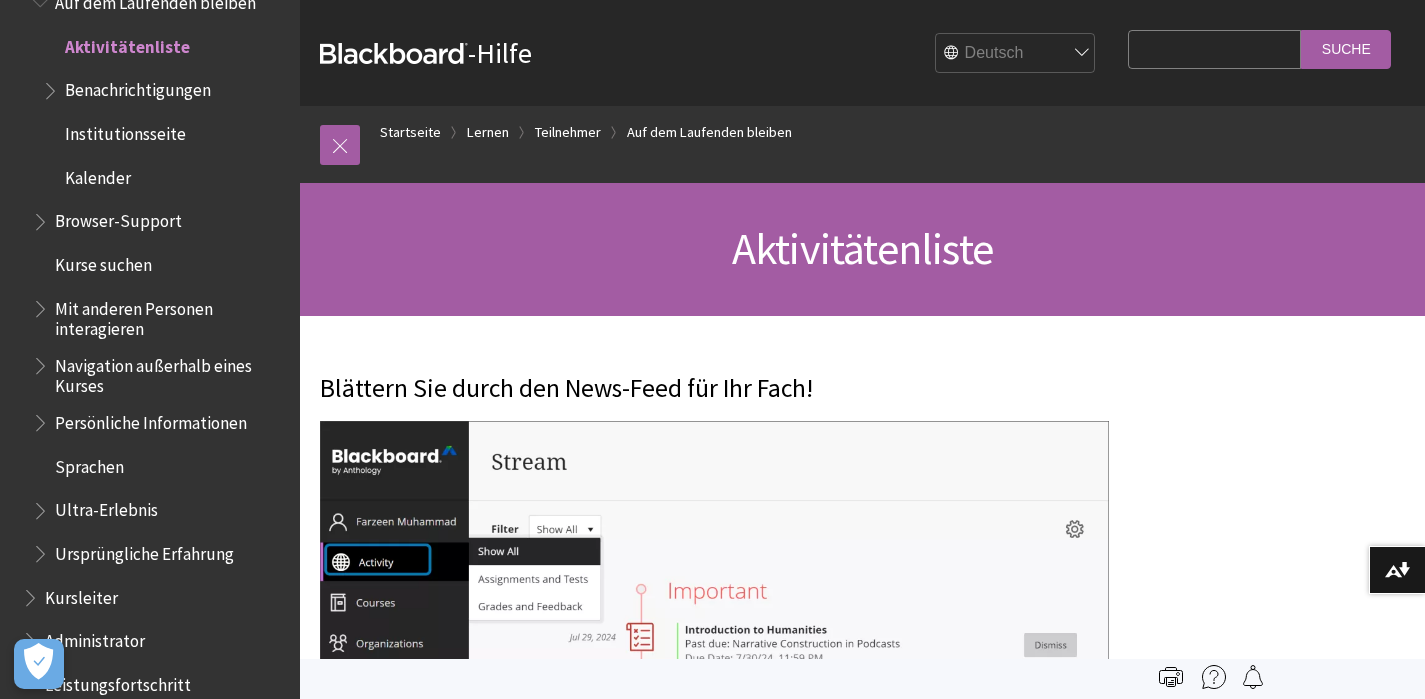 click on "English عربية Català Cymraeg Deutsch Español Suomi Français עברית Italiano 日本語 한국어 Nederlands Norsk (Bokmål) Português, Brasil Русский Svenska Türkçe 简体中文 Français Canadien" at bounding box center [1016, 54] 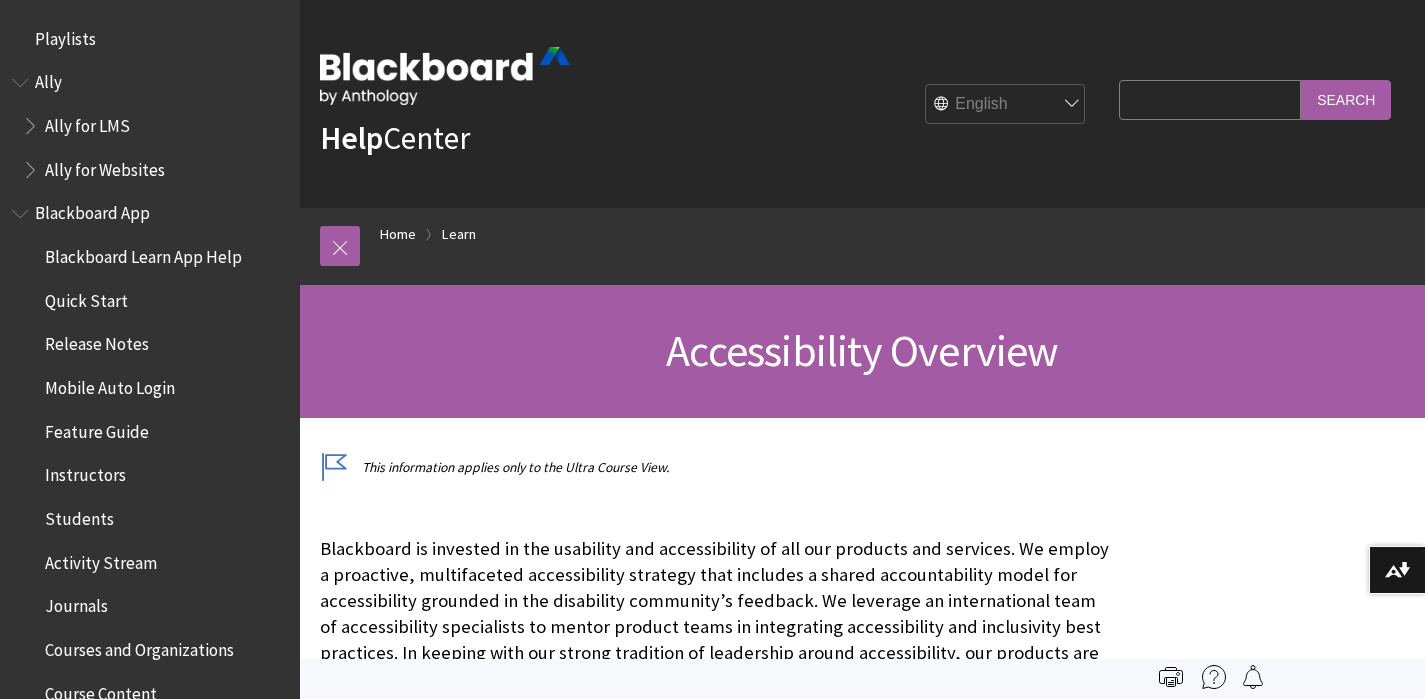 scroll, scrollTop: 0, scrollLeft: 0, axis: both 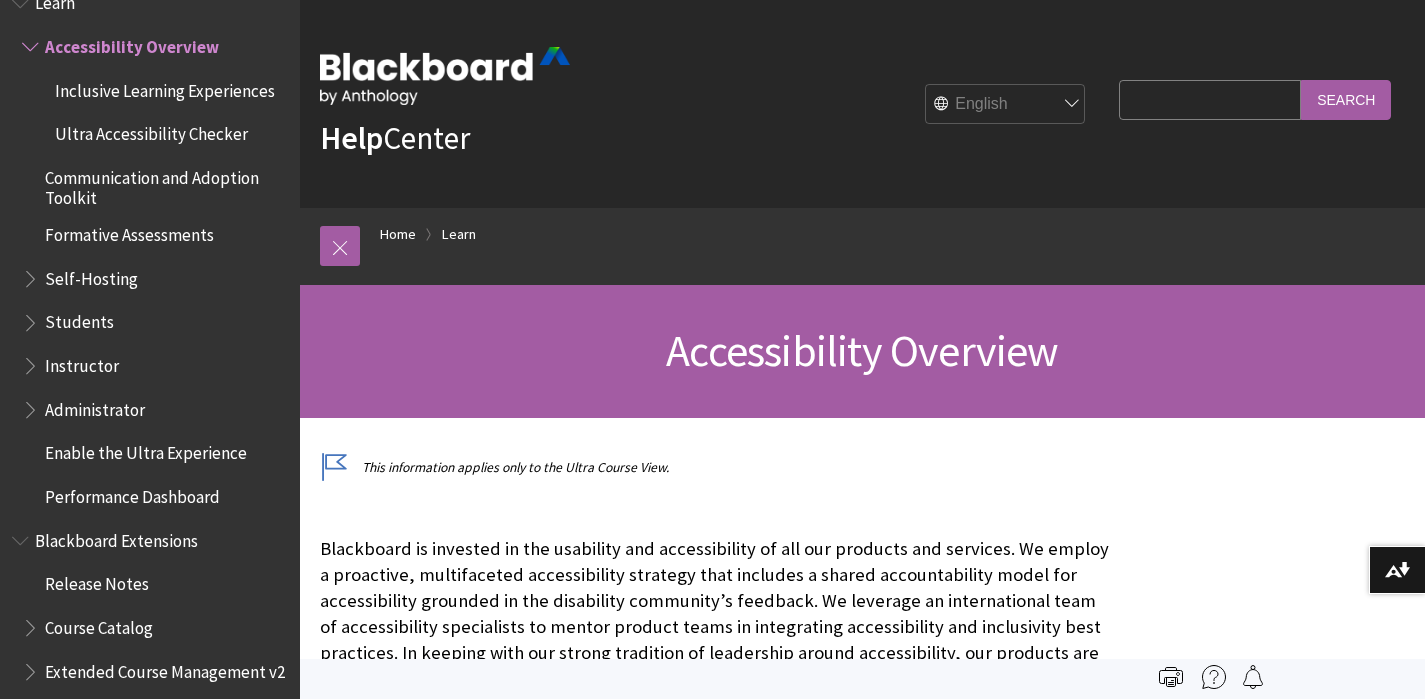click on "English عربية Català Cymraeg Deutsch Español Suomi Français עברית Italiano 日本語 한국어 Nederlands Norsk (Bokmål) Português, Brasil Русский Svenska Türkçe 简体中文 Français Canadien" at bounding box center (1006, 105) 